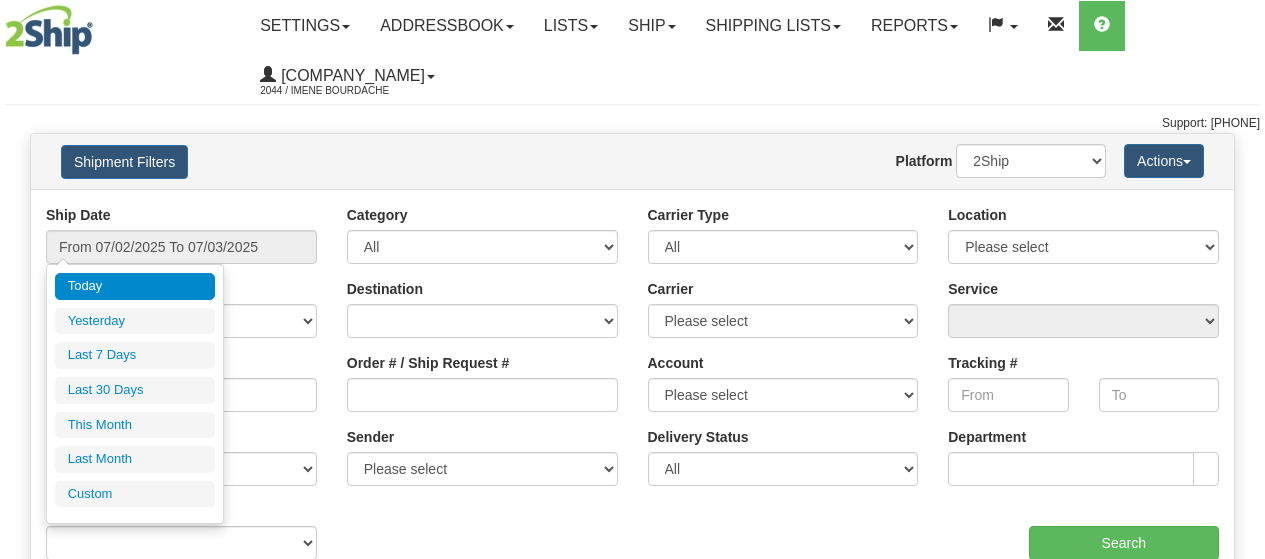 scroll, scrollTop: 0, scrollLeft: 0, axis: both 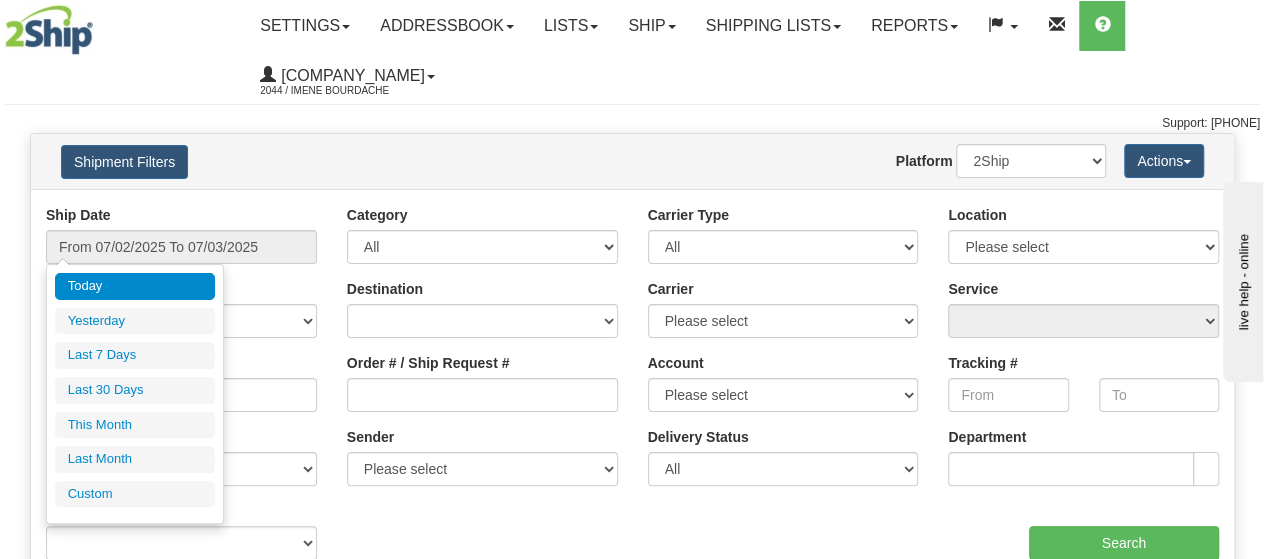 click on "Last 30 Days" at bounding box center (135, 390) 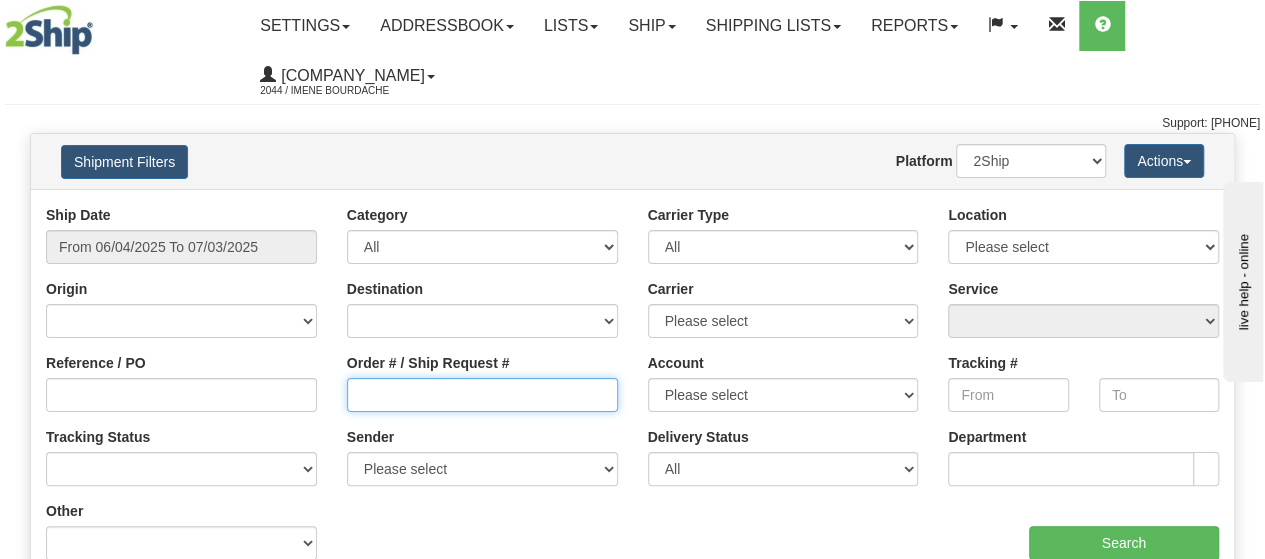 click on "Order # / Ship Request #" at bounding box center (482, 395) 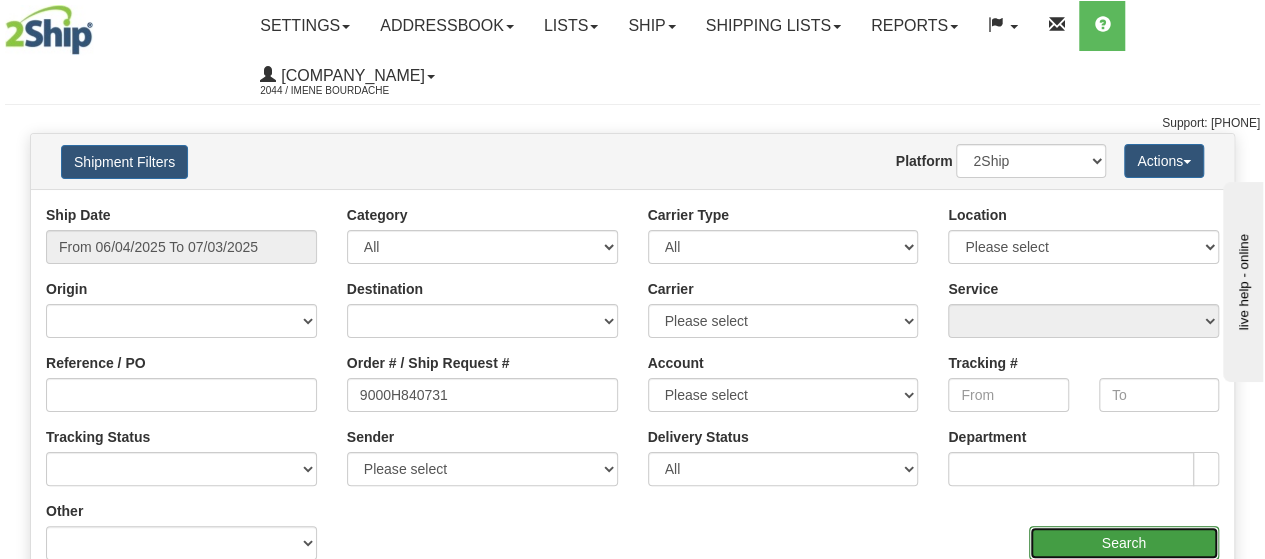 click on "Search" at bounding box center (1124, 543) 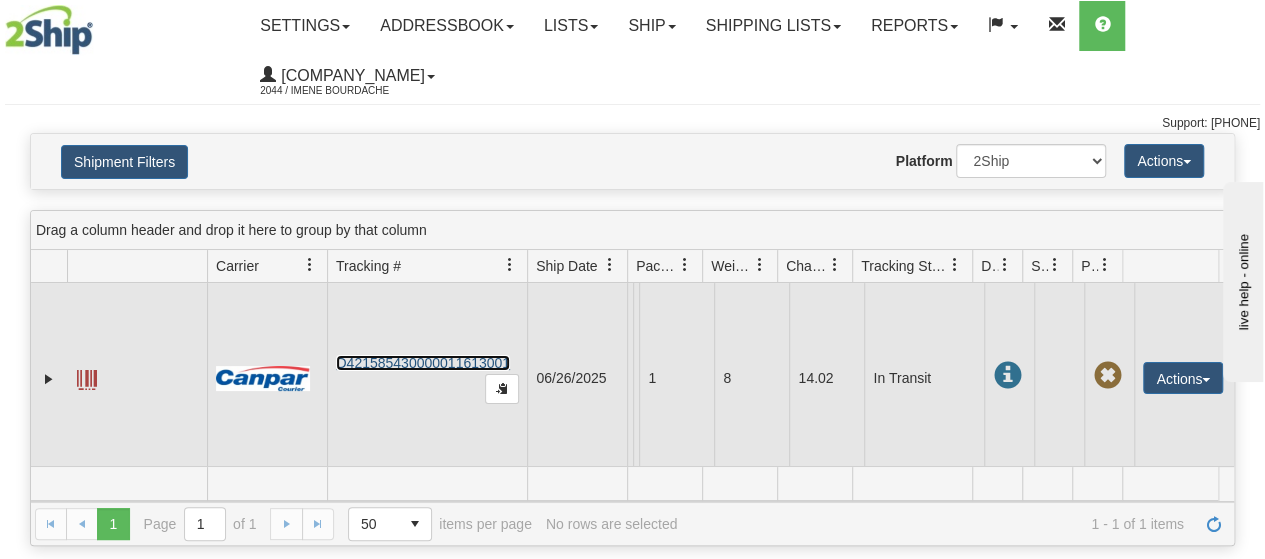 click on "D421585430000011613001" at bounding box center (423, 363) 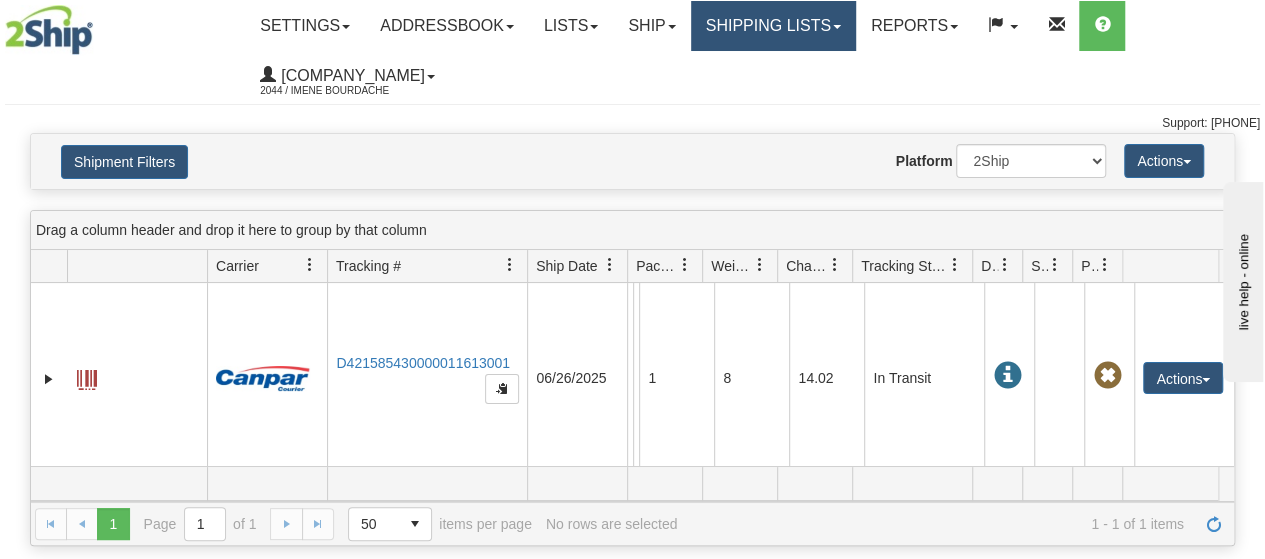 click on "Shipping lists" at bounding box center [305, 26] 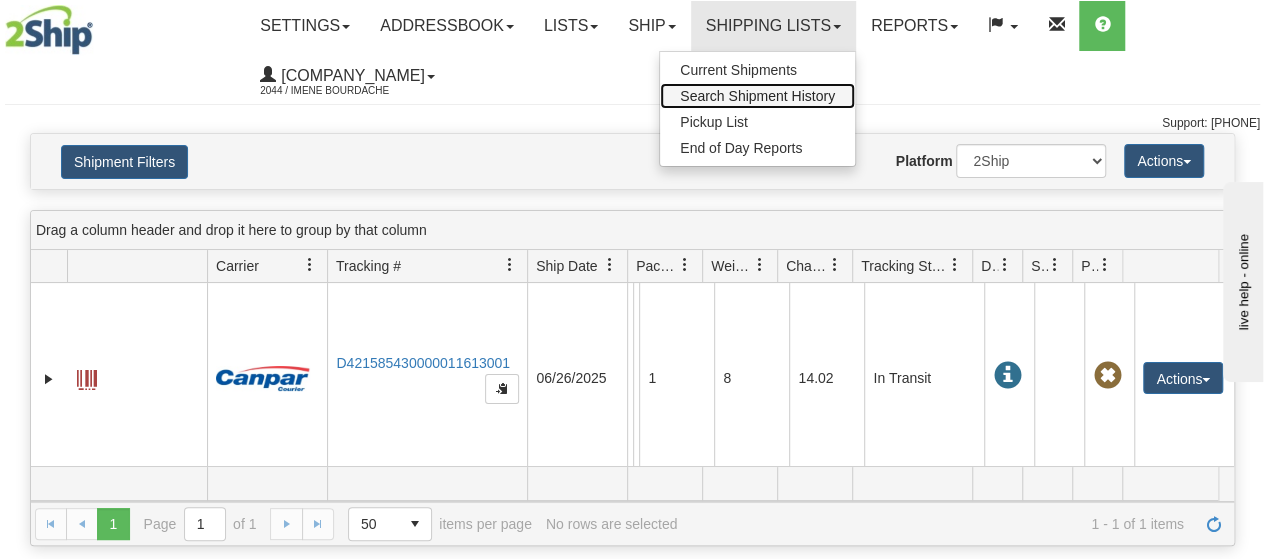 click on "Search Shipment History" at bounding box center (757, 96) 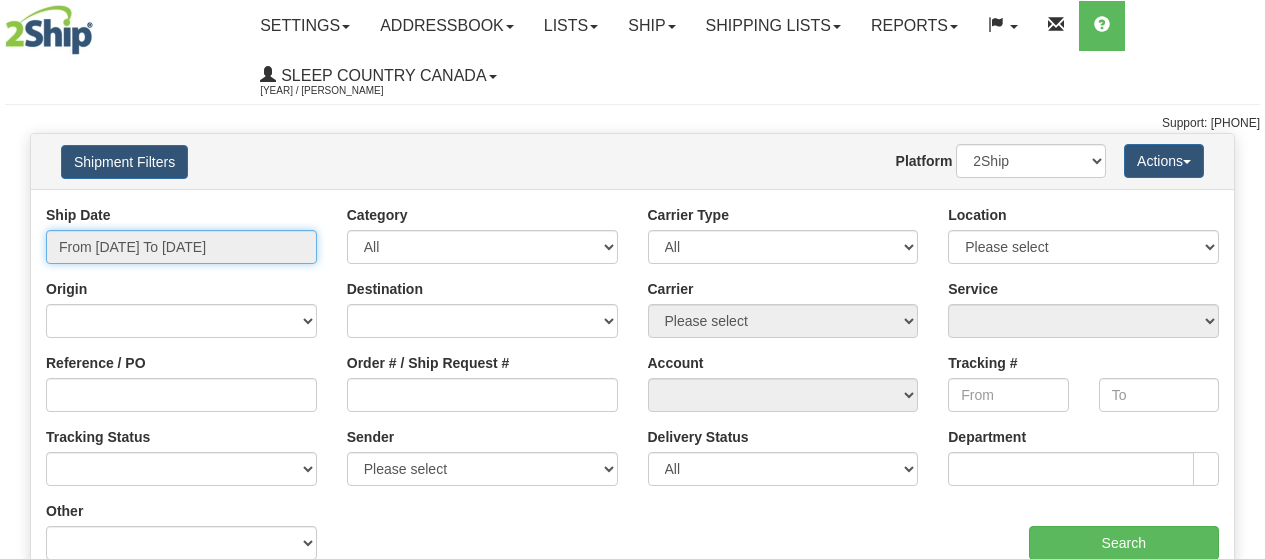 scroll, scrollTop: 0, scrollLeft: 0, axis: both 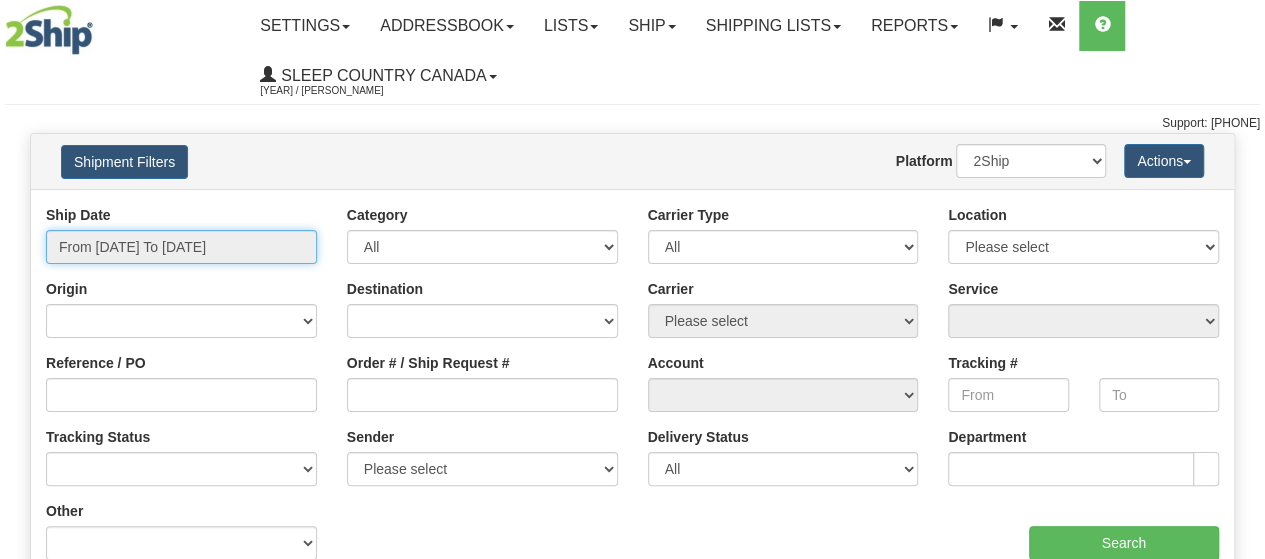 click on "From [DATE] To [DATE]" at bounding box center (181, 247) 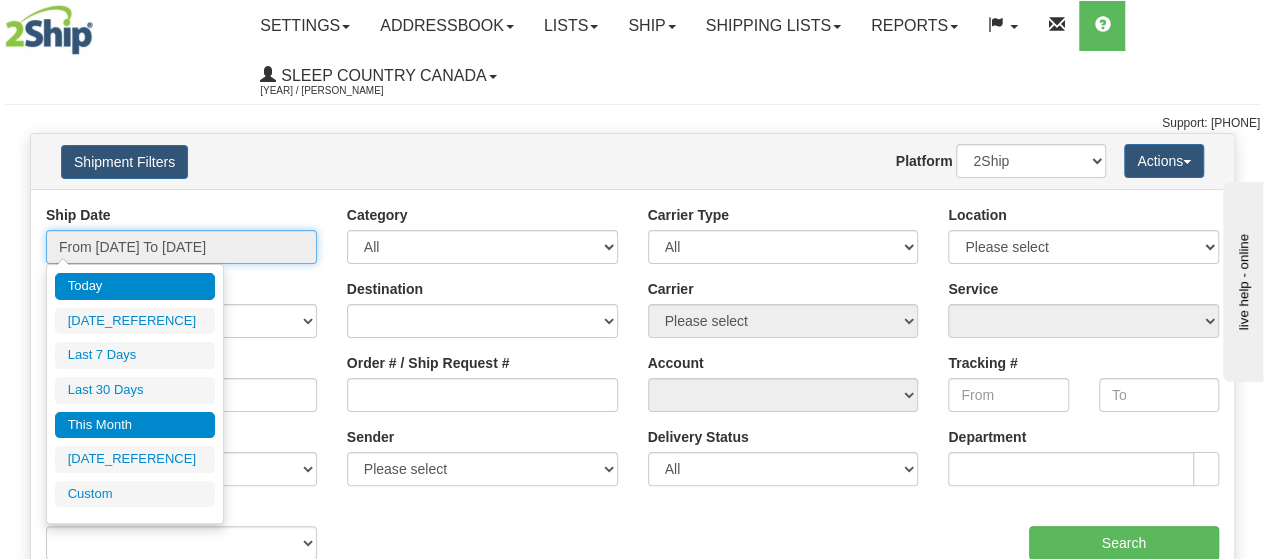 scroll, scrollTop: 0, scrollLeft: 0, axis: both 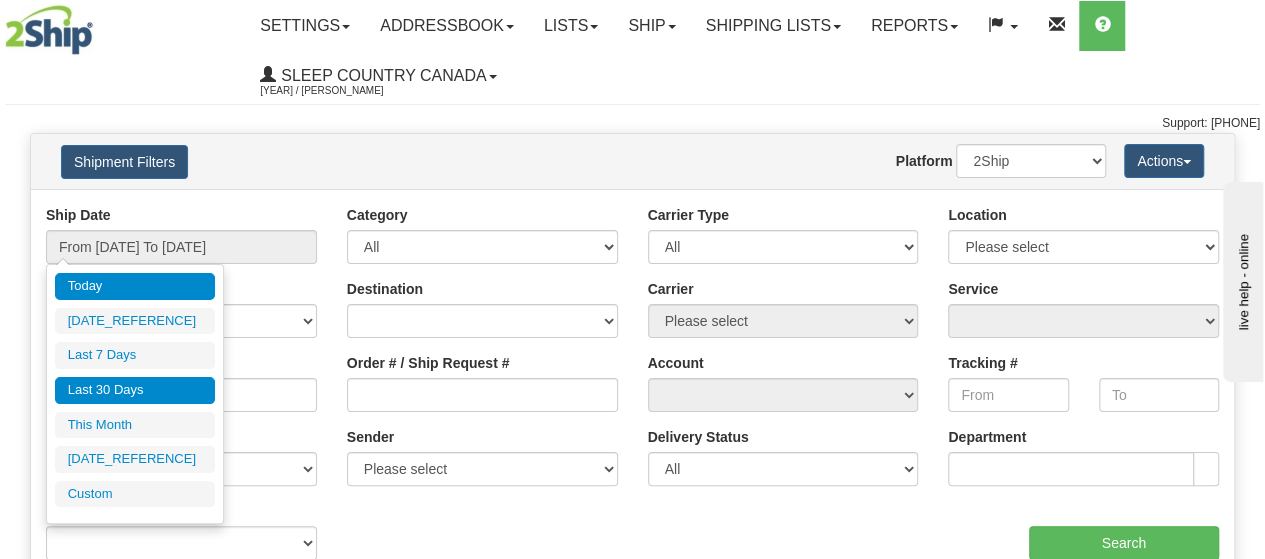 click on "Last 30 Days" at bounding box center (135, 390) 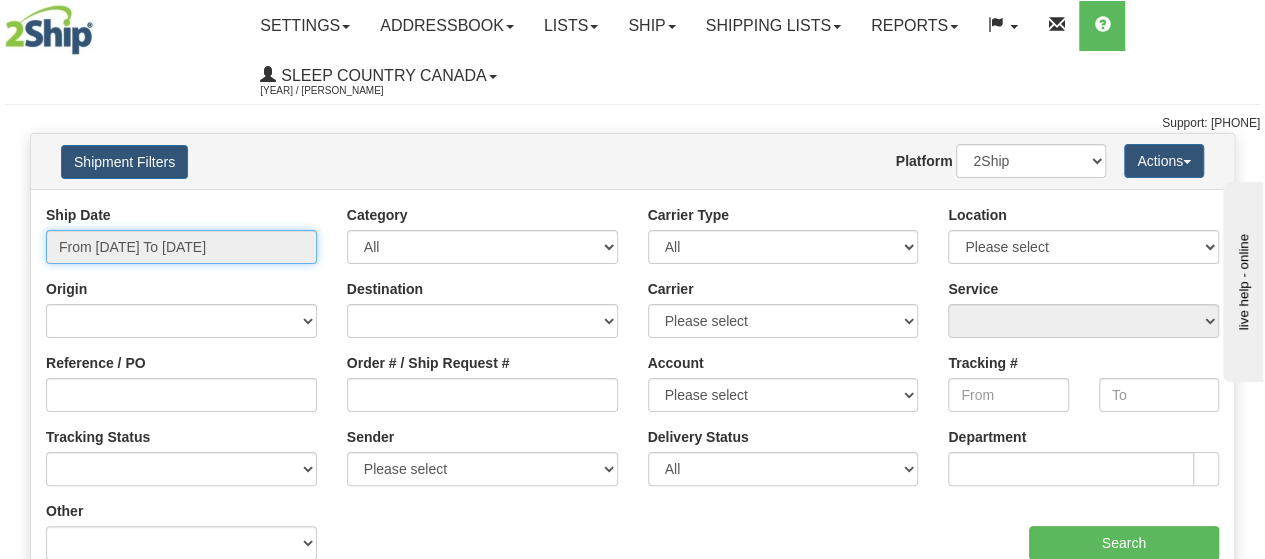 click on "From [DATE] To [DATE]" at bounding box center [181, 247] 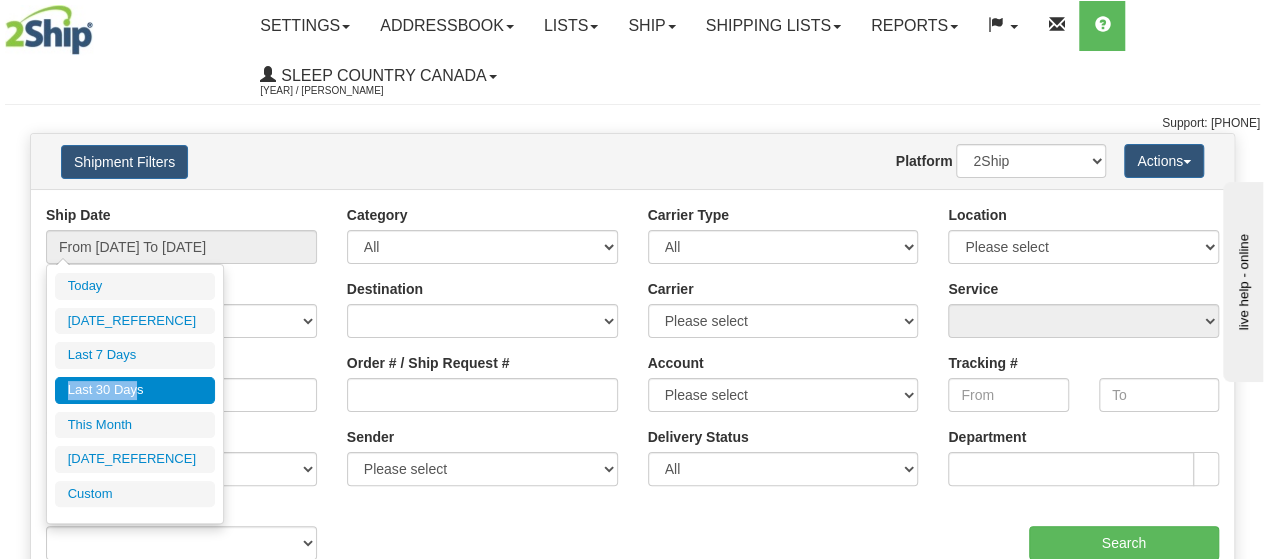 drag, startPoint x: 134, startPoint y: 359, endPoint x: 135, endPoint y: 388, distance: 29.017237 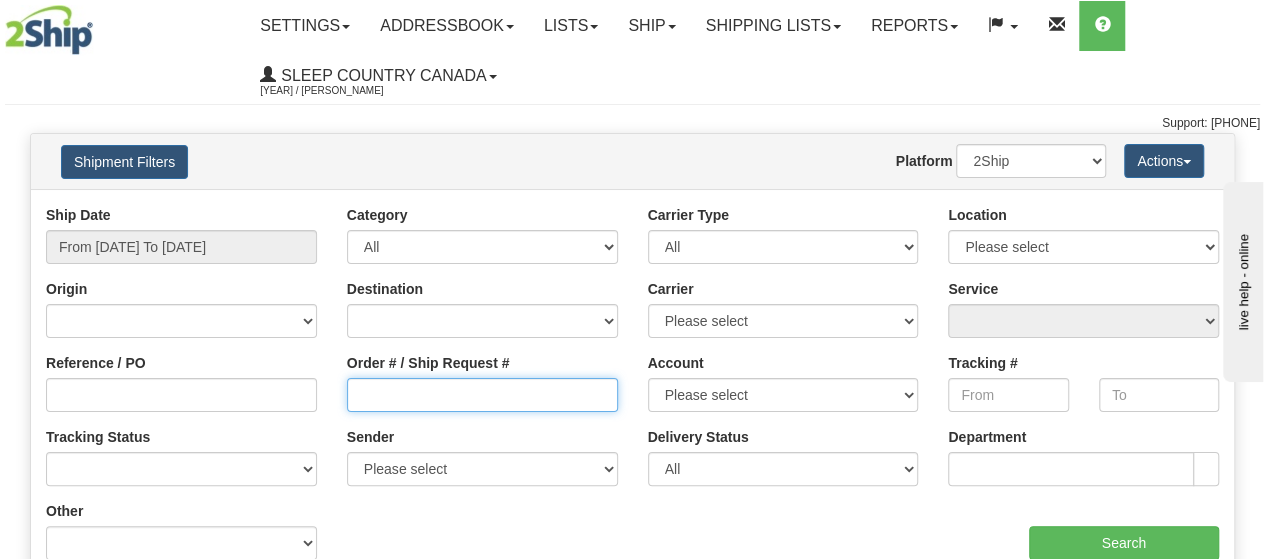 click on "Order # / Ship Request #" at bounding box center [482, 395] 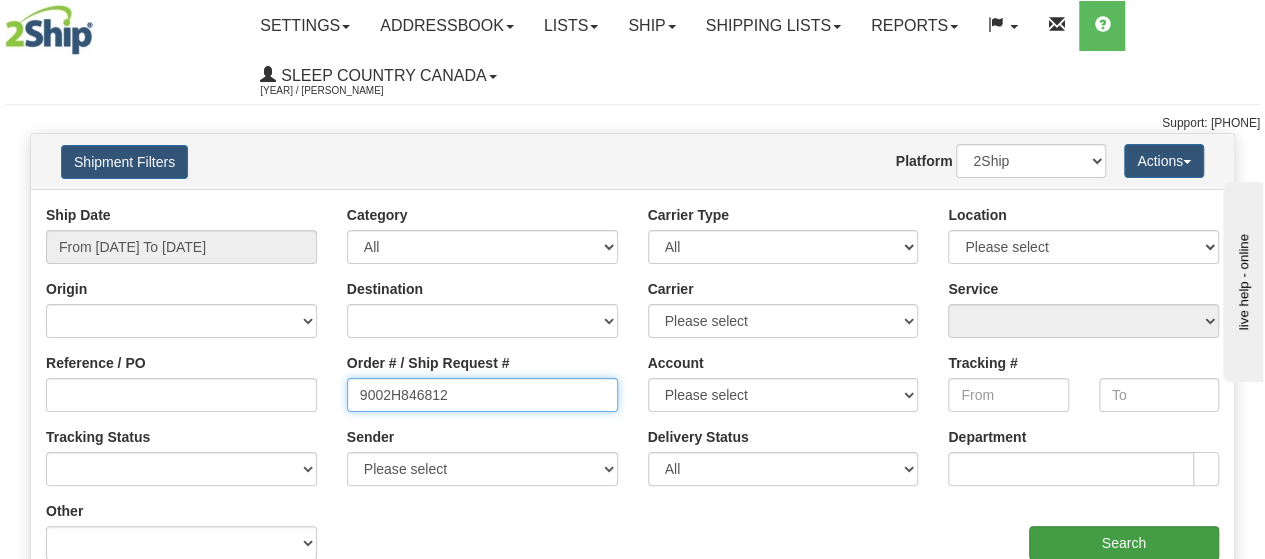 type on "9002H846812" 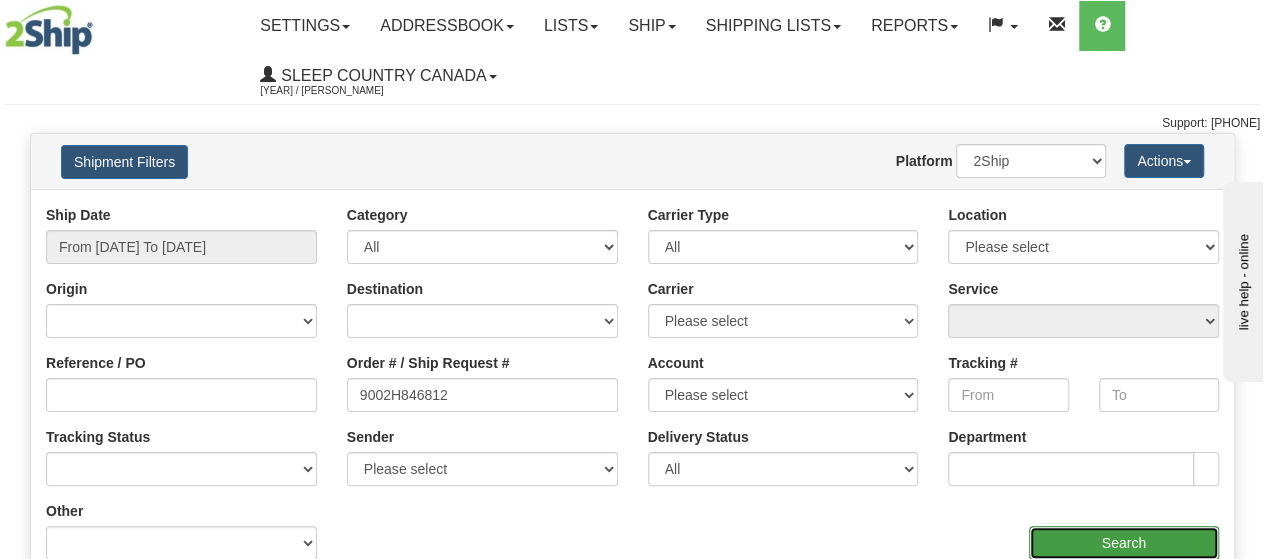 click on "Search" at bounding box center [1124, 543] 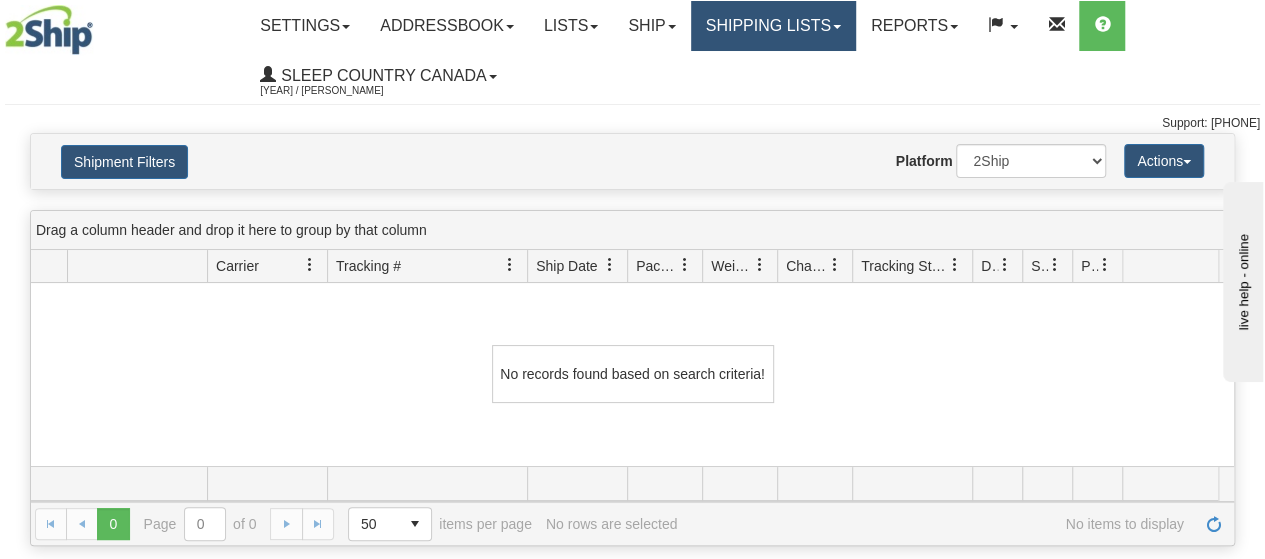 click on "Shipping lists" at bounding box center [305, 26] 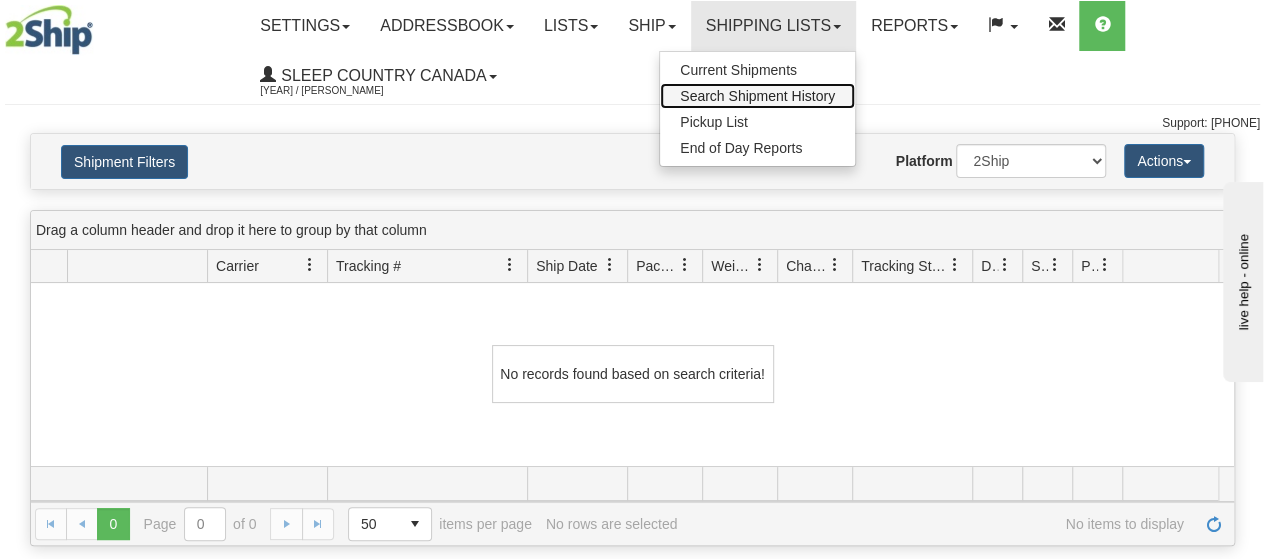 click on "Search Shipment History" at bounding box center [757, 96] 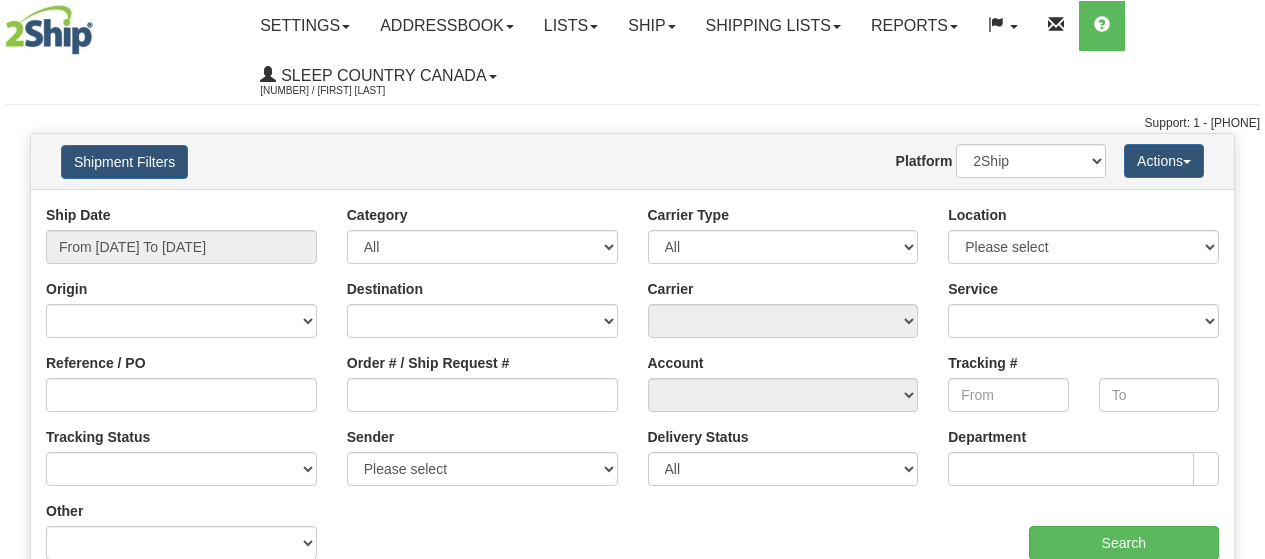 scroll, scrollTop: 0, scrollLeft: 0, axis: both 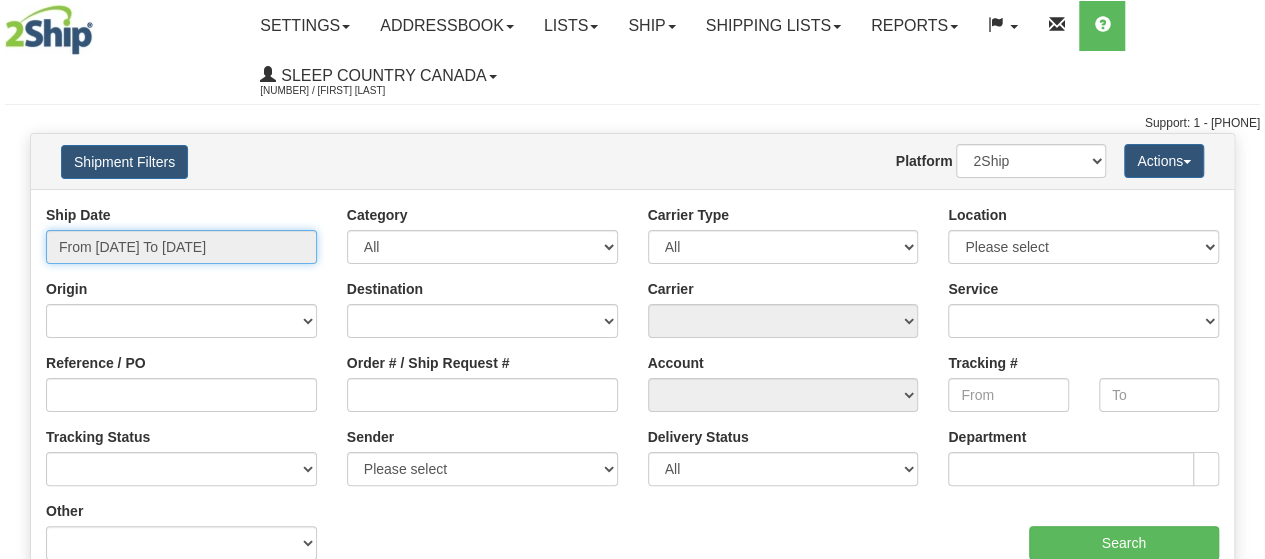 click on "From [DATE] To [DATE]" at bounding box center (181, 247) 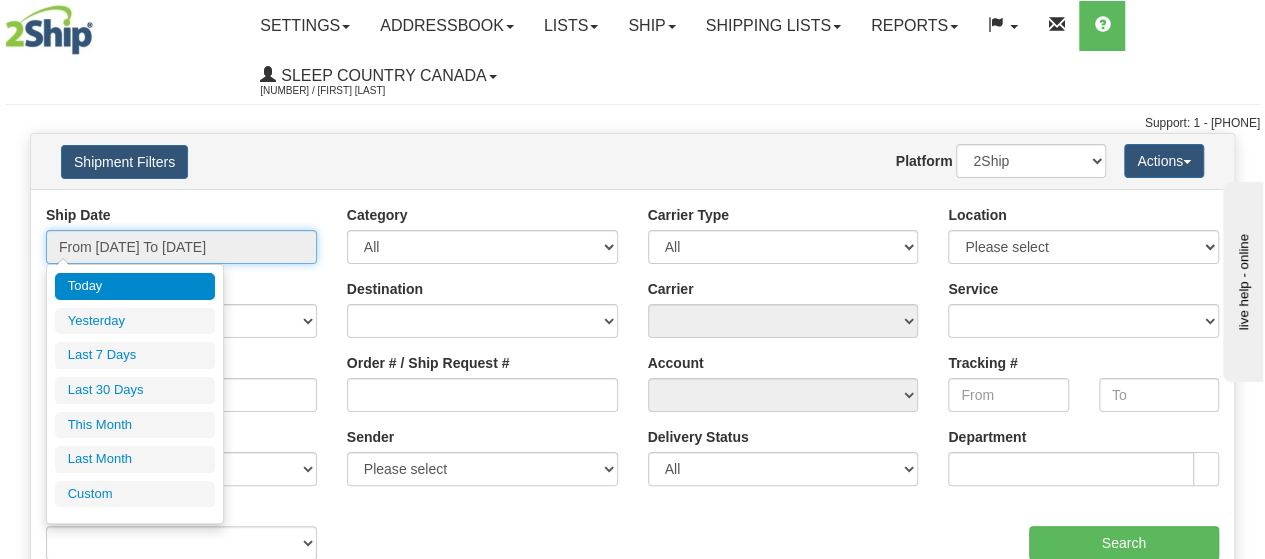 scroll, scrollTop: 0, scrollLeft: 0, axis: both 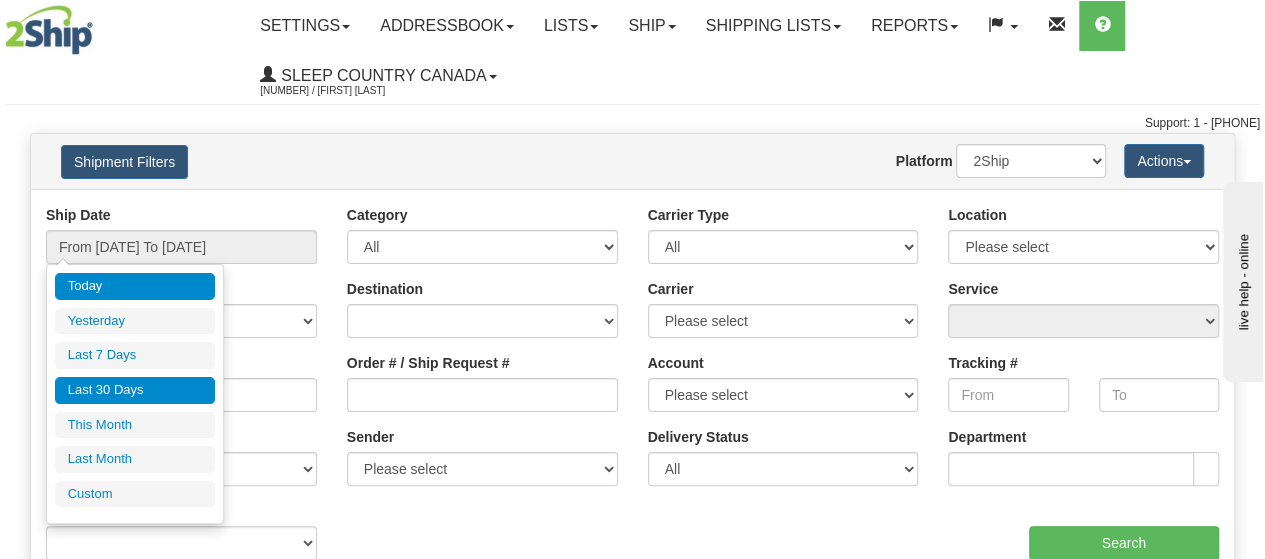 click on "Last 30 Days" at bounding box center (135, 390) 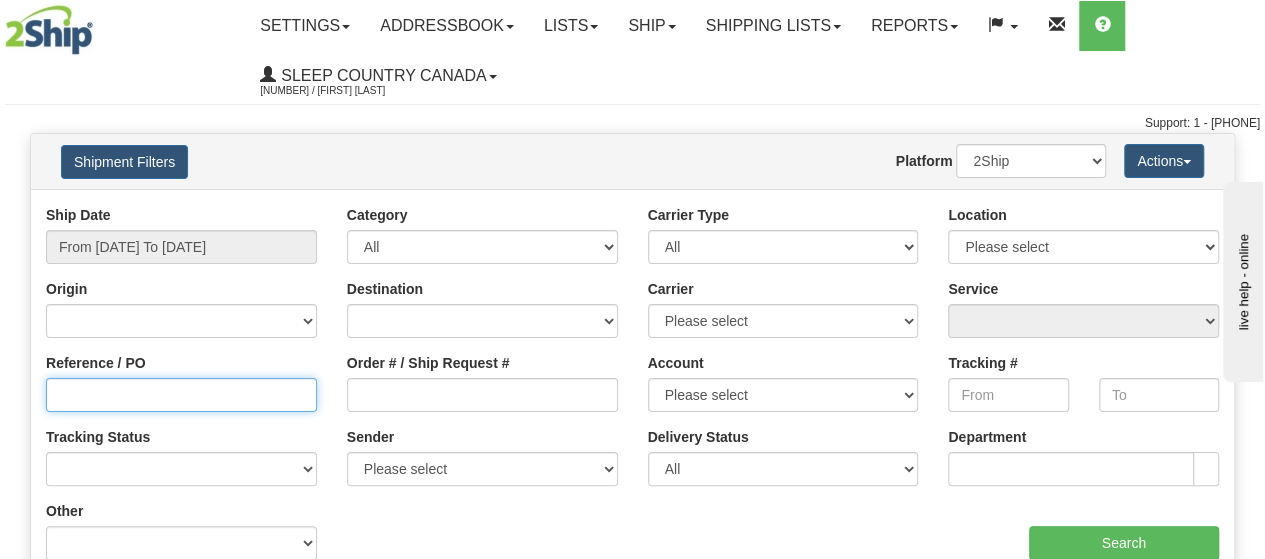 click on "Reference / PO" at bounding box center (181, 395) 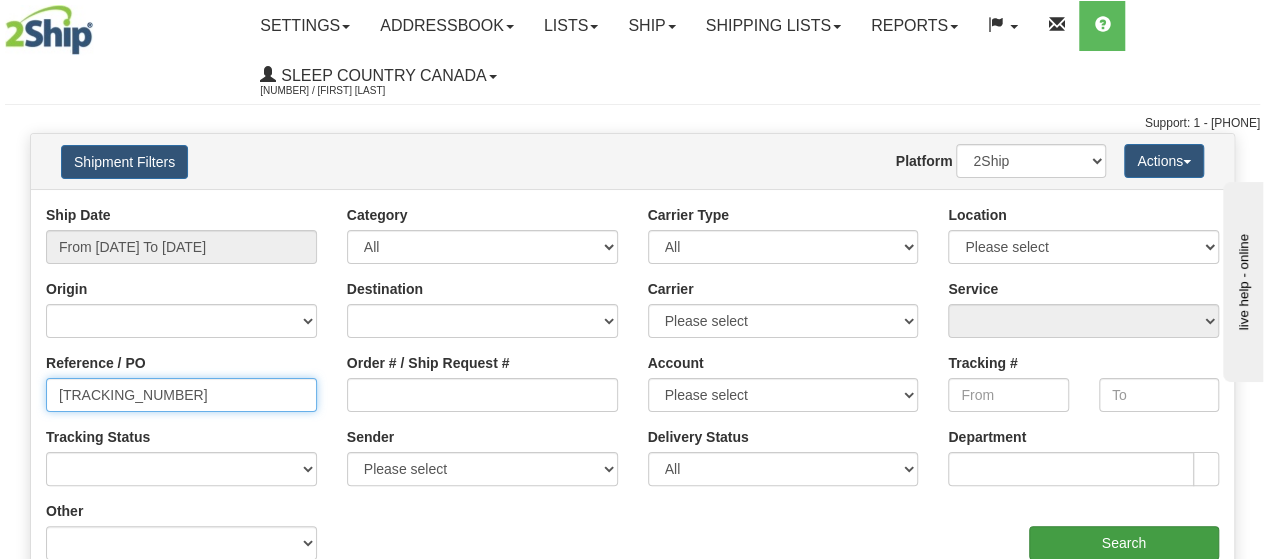 type on "9002H846812" 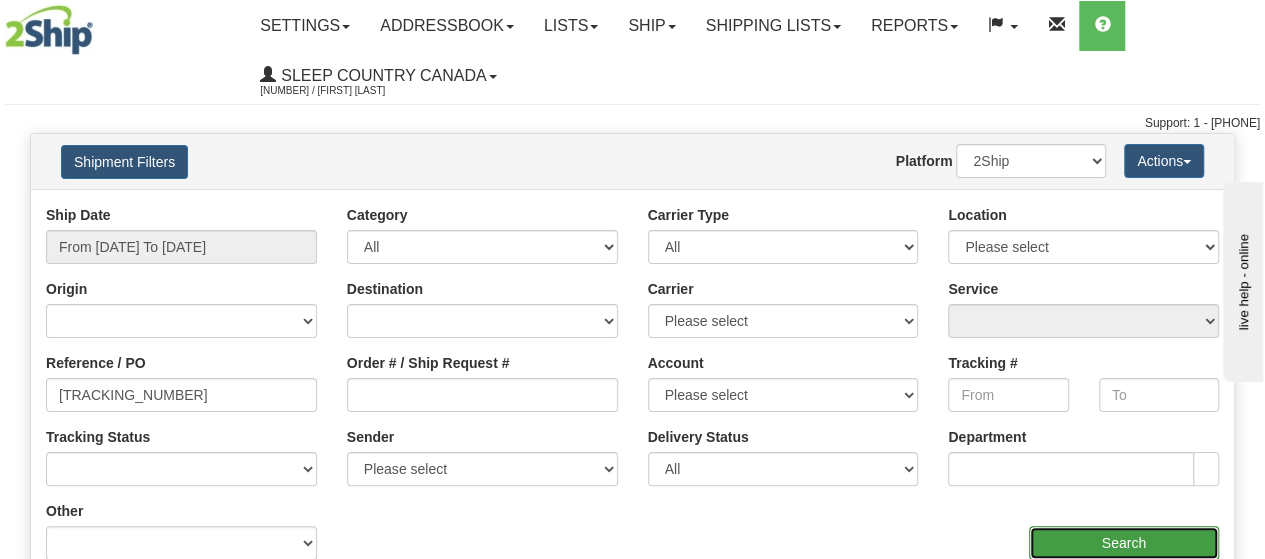 click on "Search" at bounding box center [1124, 543] 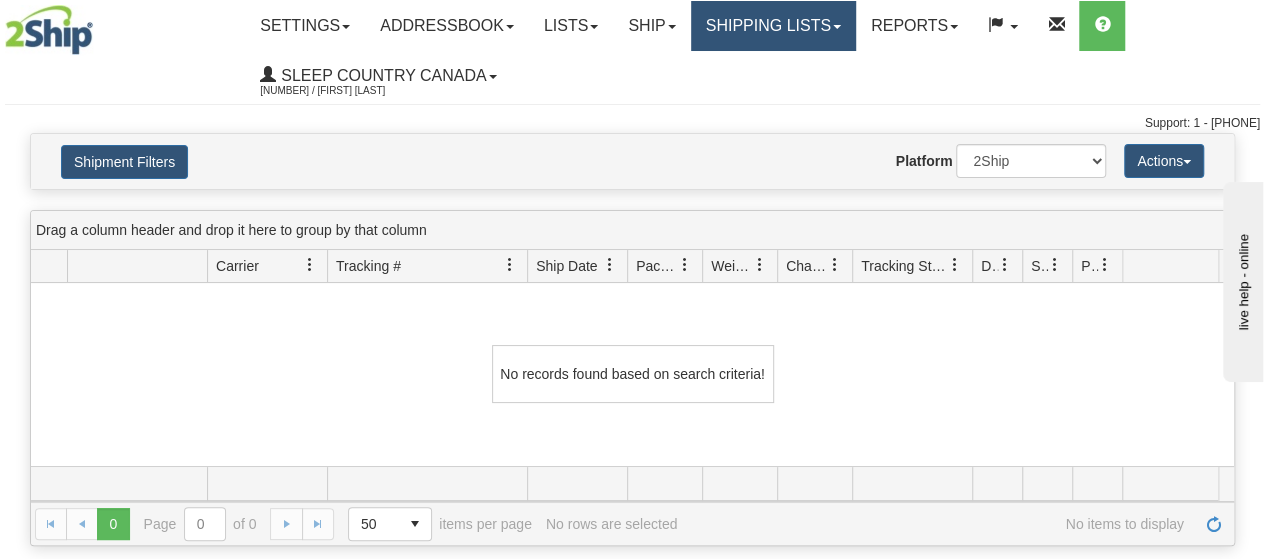 click on "Shipping lists" at bounding box center [305, 26] 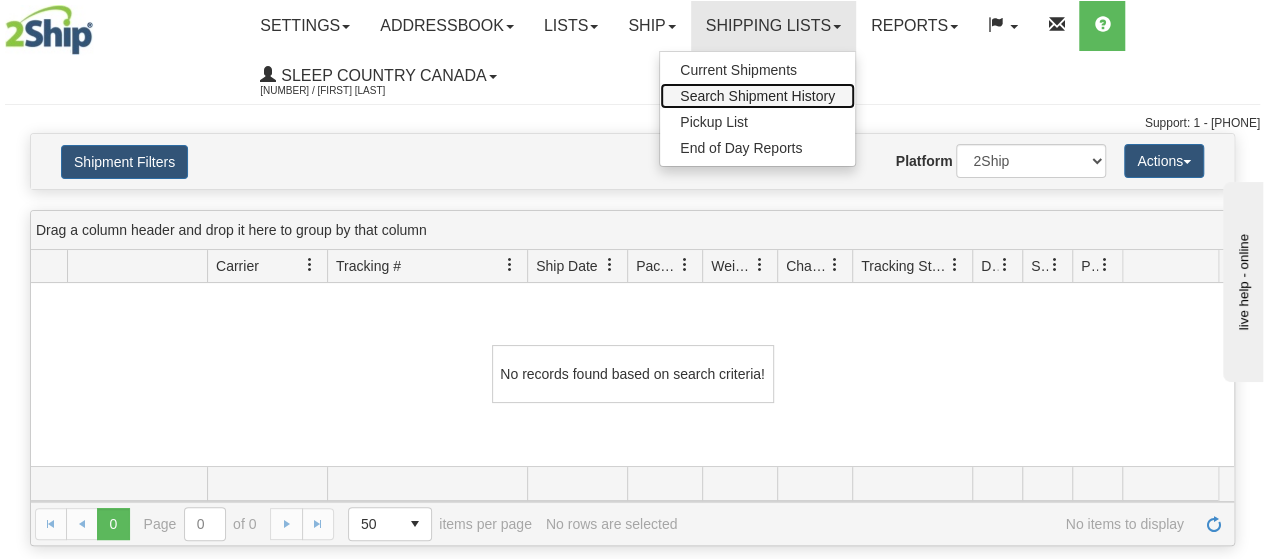 click on "Search Shipment History" at bounding box center [757, 96] 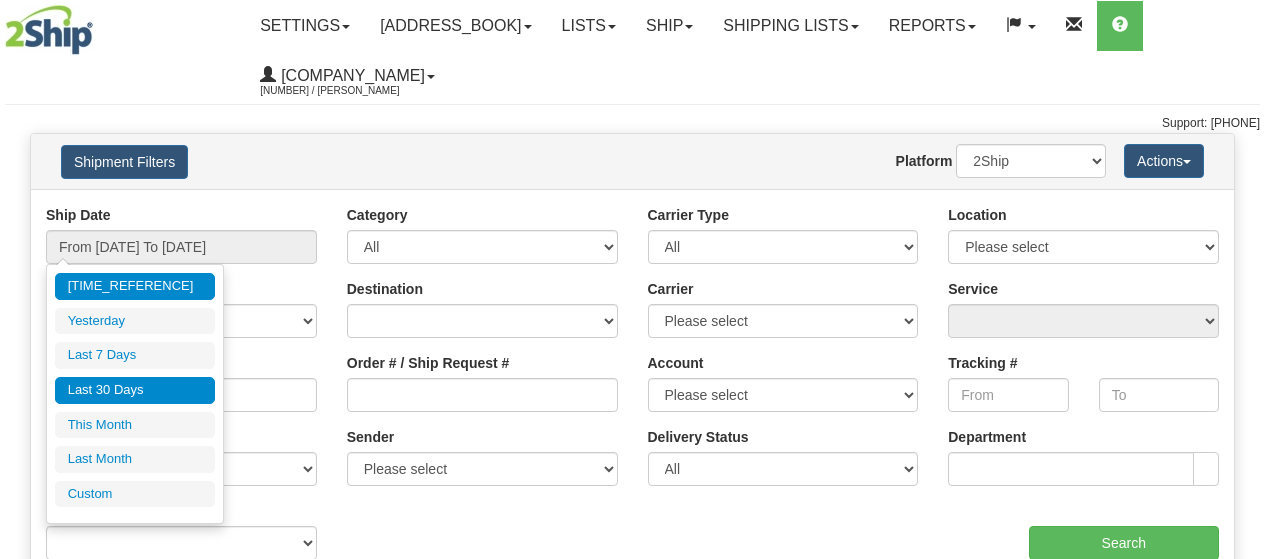 scroll, scrollTop: 0, scrollLeft: 0, axis: both 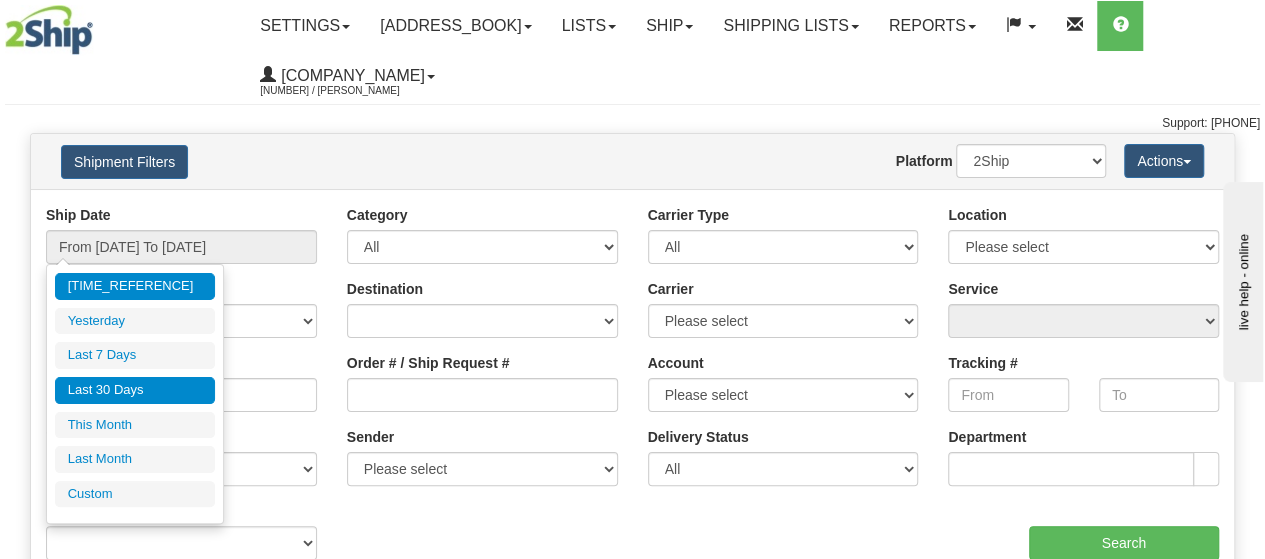 click on "Last 30 Days" at bounding box center (135, 390) 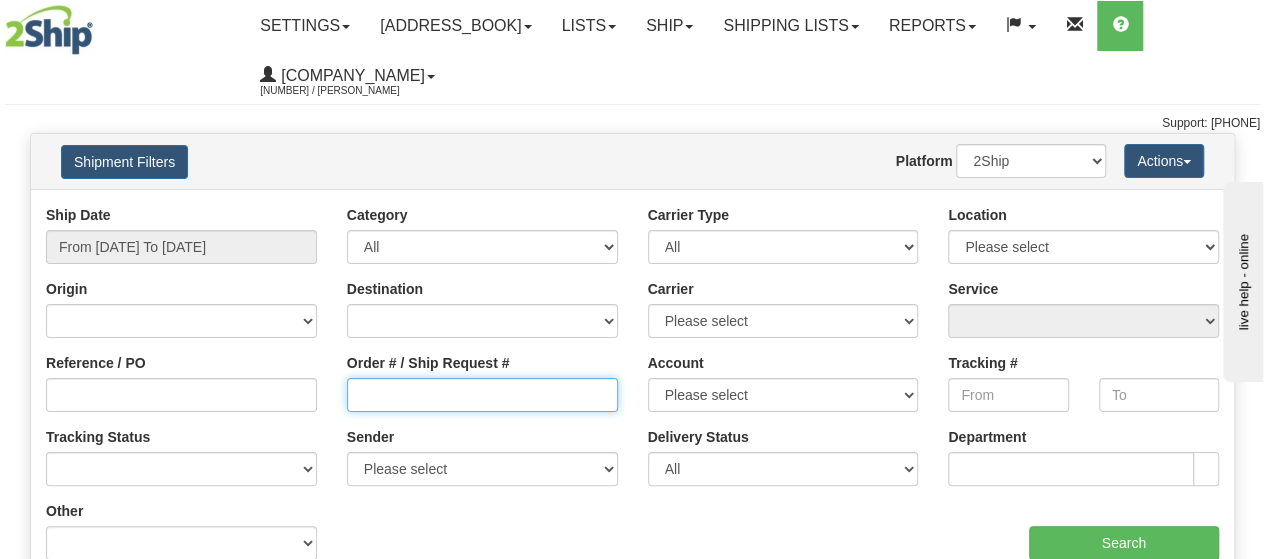 click on "Order # / Ship Request #" at bounding box center [482, 395] 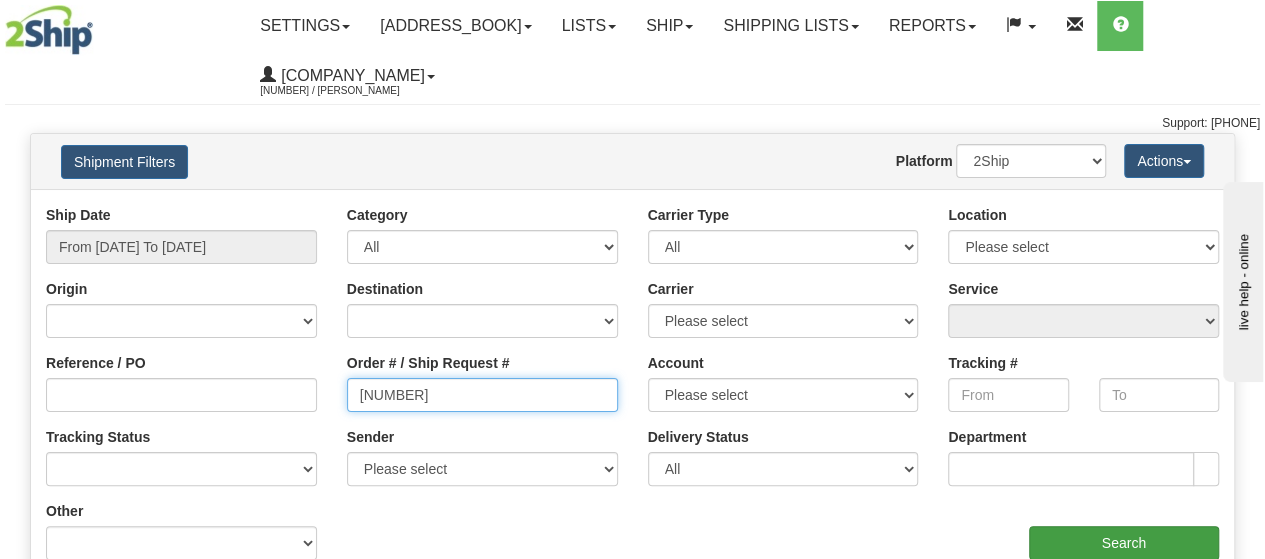 type on "9000H843497" 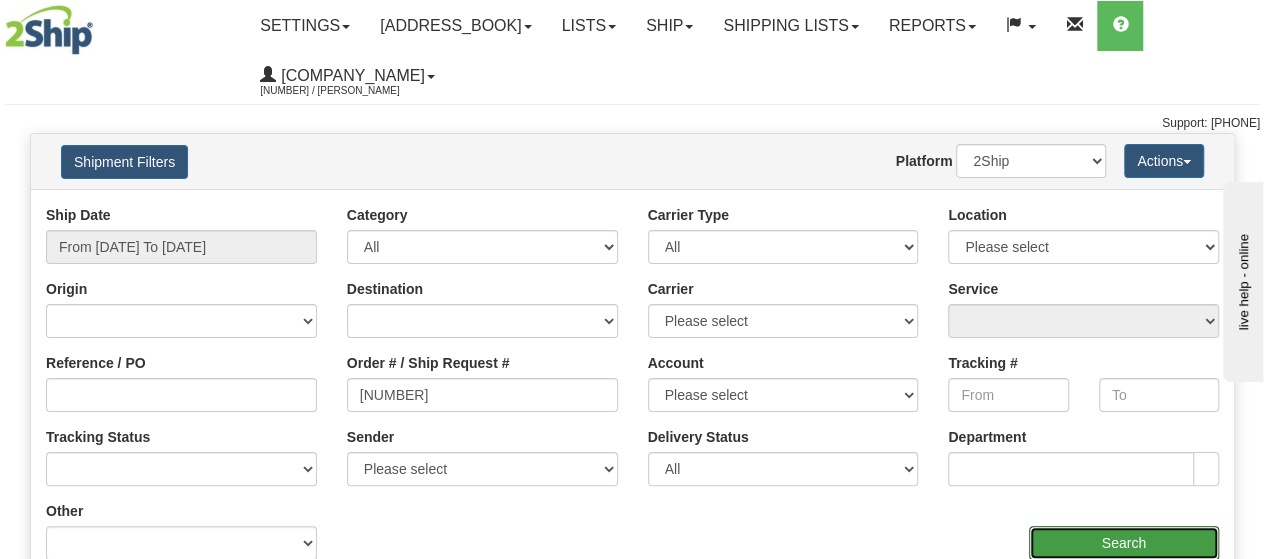 click on "Search" at bounding box center (1124, 543) 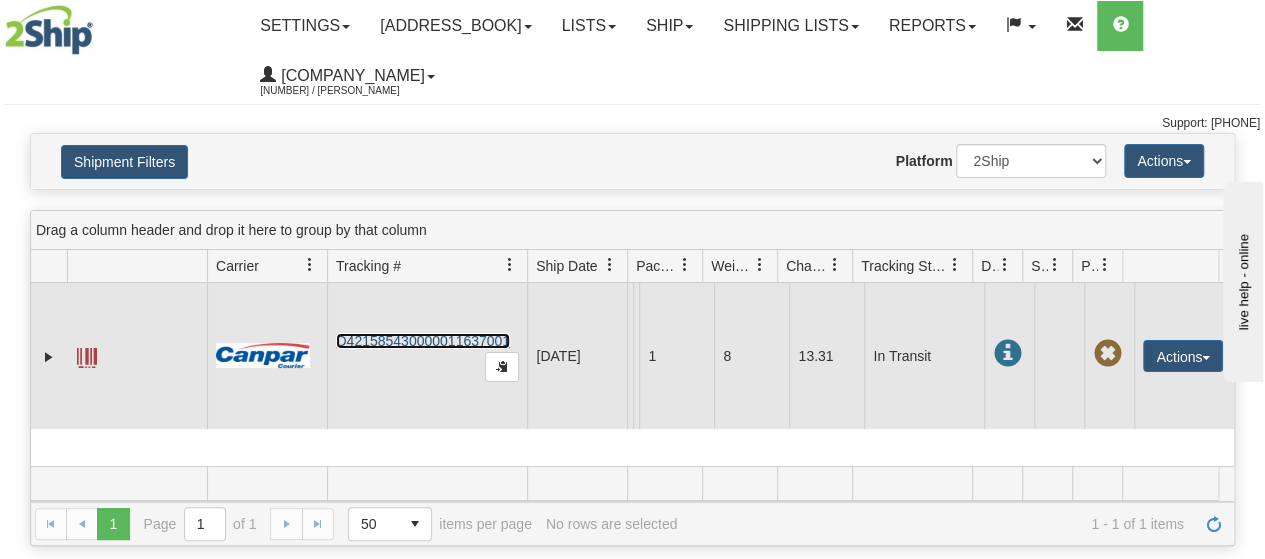 click on "D421585430000011637001" at bounding box center (423, 341) 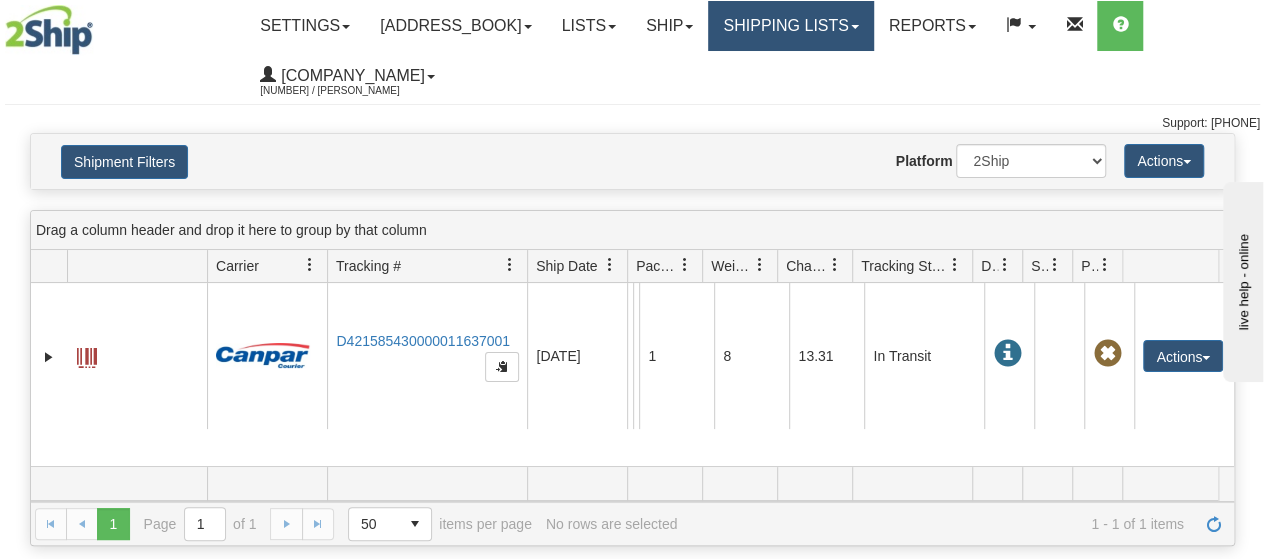 click on "Shipping lists" at bounding box center (305, 26) 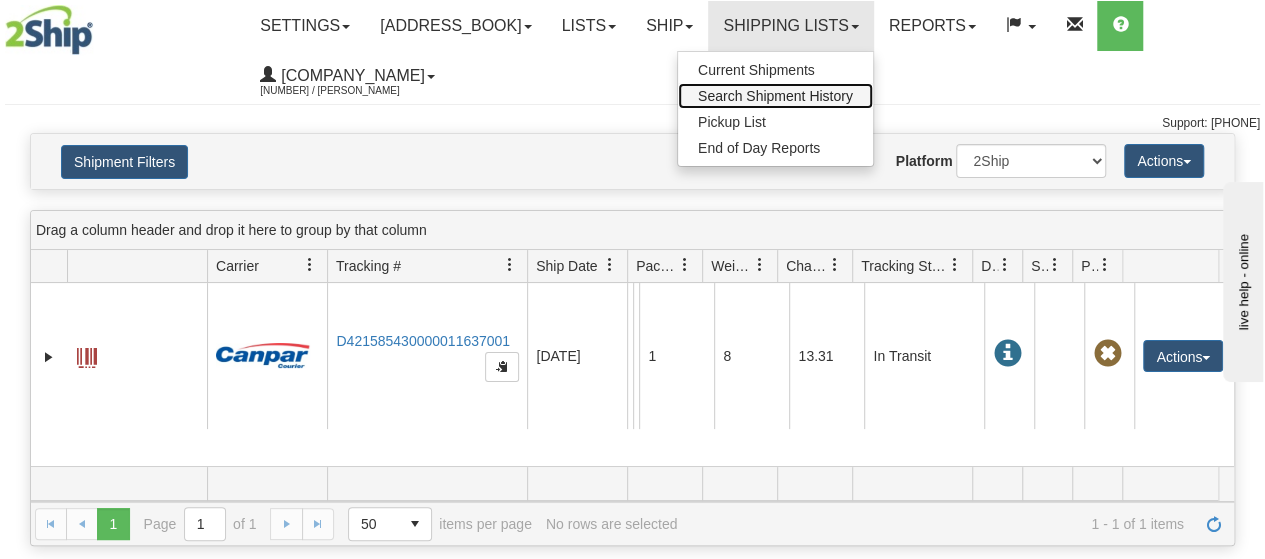click on "Search Shipment History" at bounding box center (775, 96) 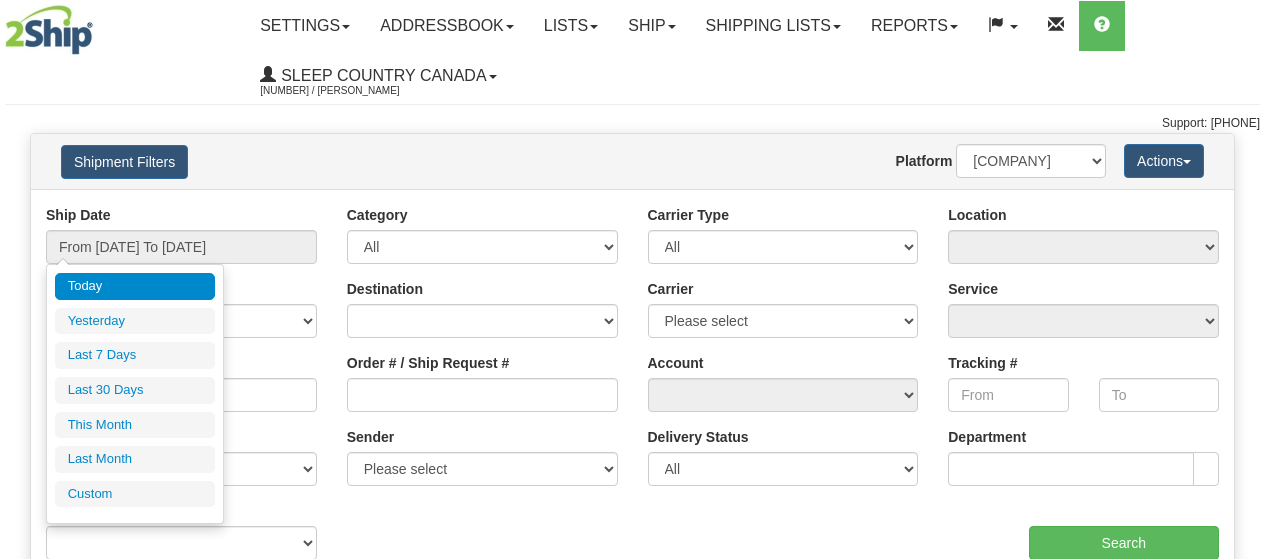 click on "From [DATE] To [DATE]" at bounding box center [181, 247] 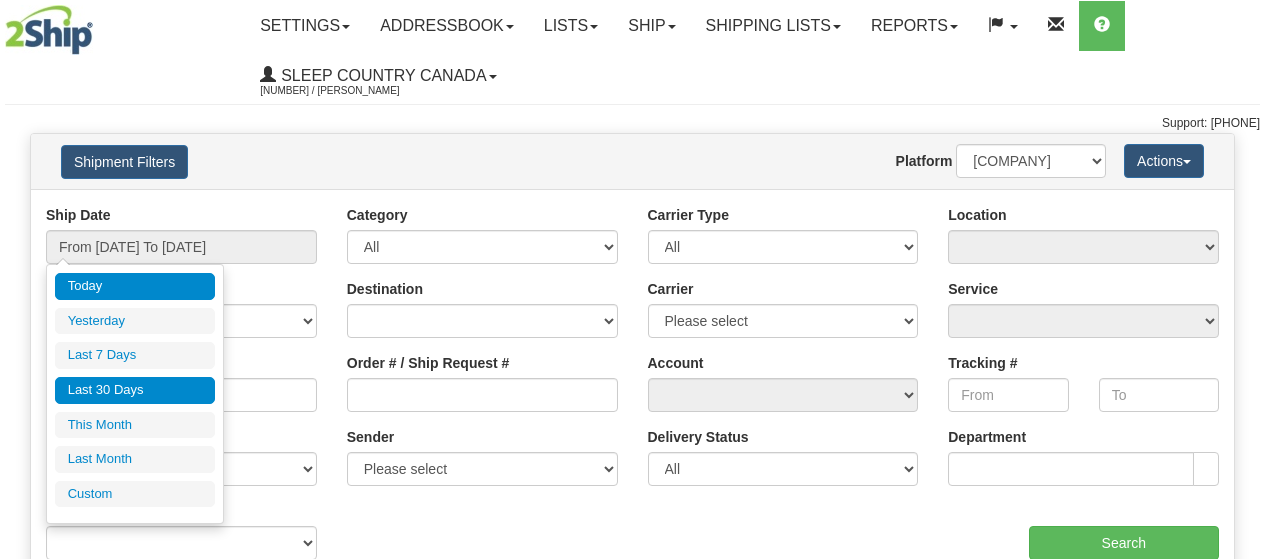 scroll, scrollTop: 0, scrollLeft: 0, axis: both 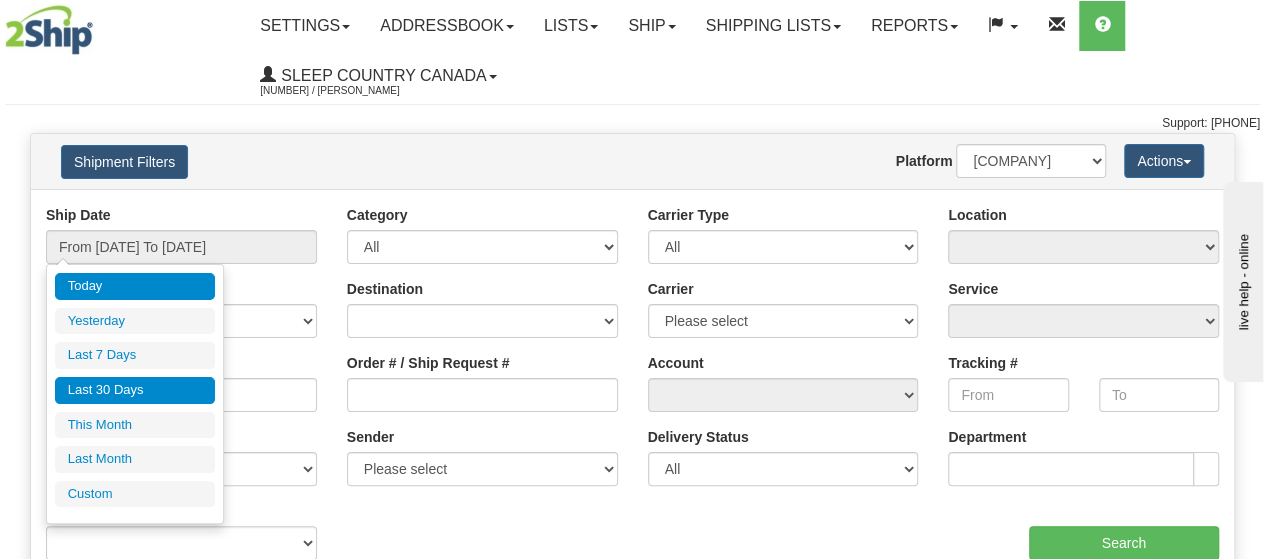click on "Last 30 Days" at bounding box center [135, 390] 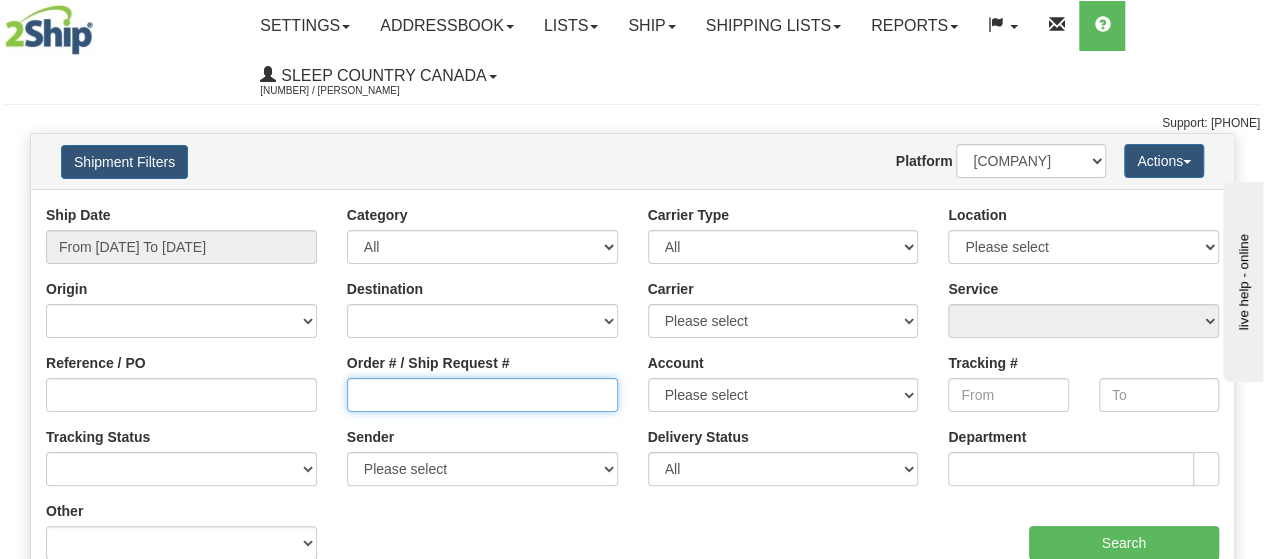click on "Order # / Ship Request #" at bounding box center (482, 395) 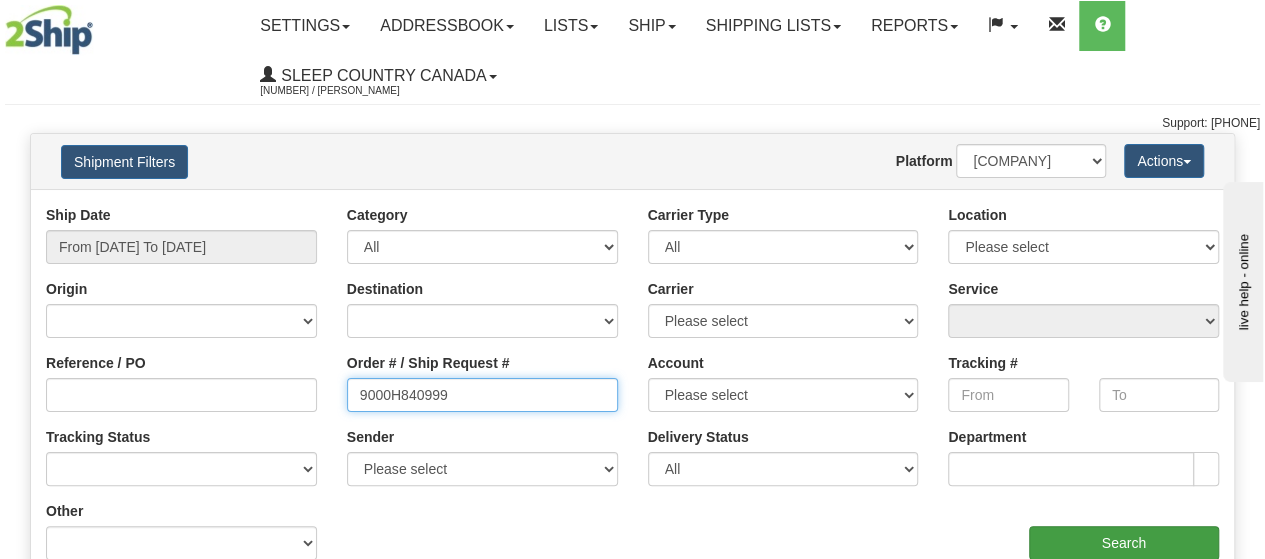 type on "9000H840999" 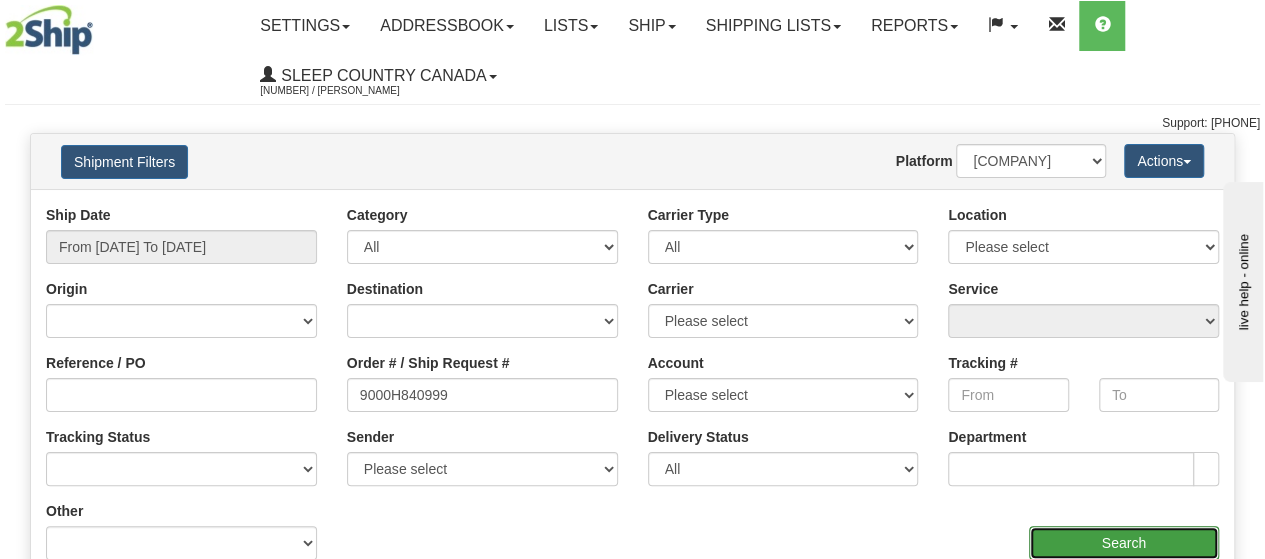 click on "Search" at bounding box center [1124, 543] 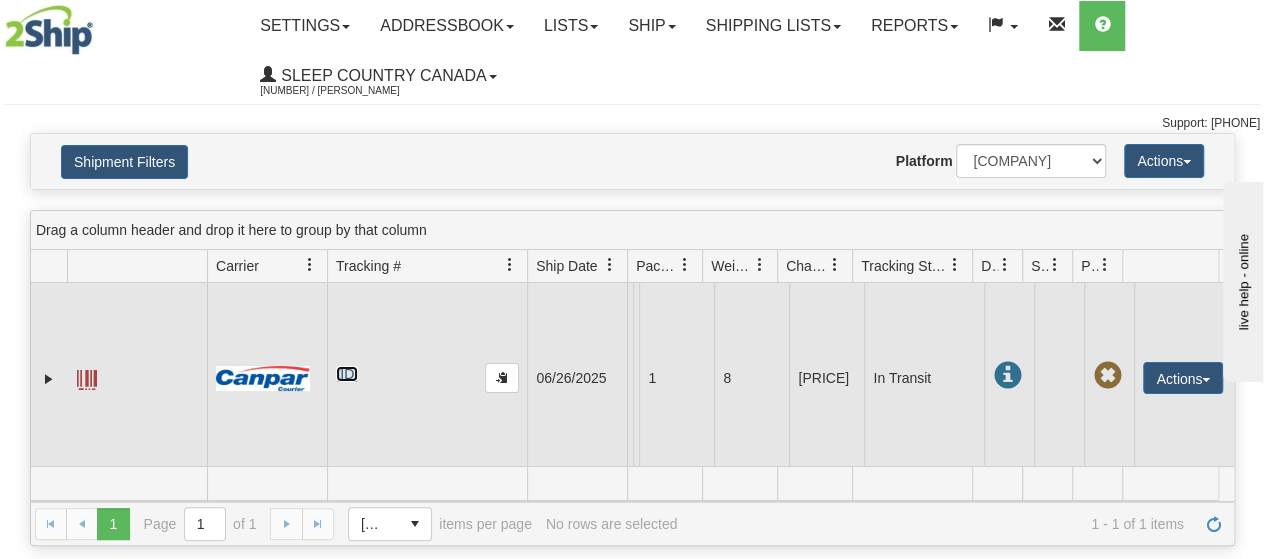 click on "D421585430000011614001" at bounding box center (347, 374) 